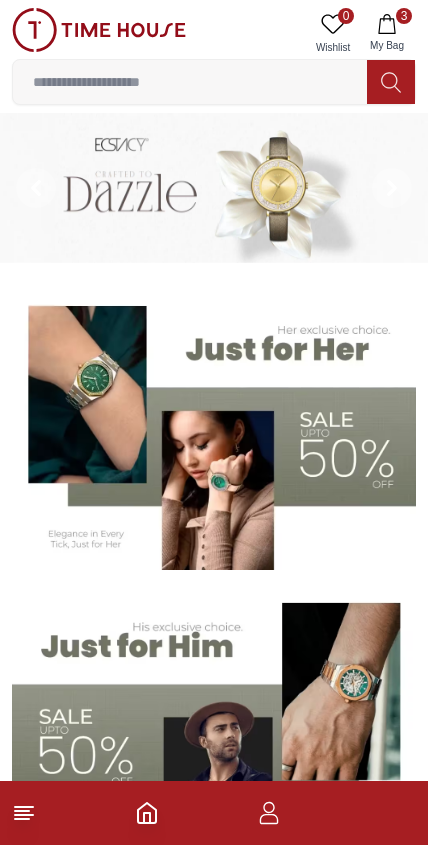 scroll, scrollTop: 0, scrollLeft: 0, axis: both 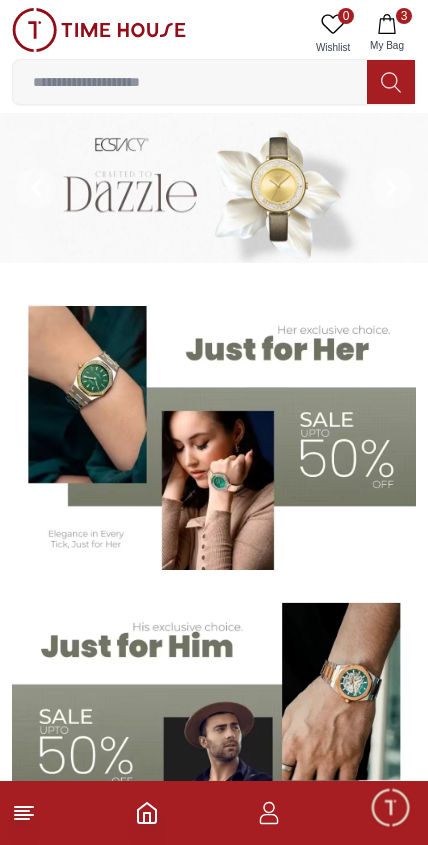 click at bounding box center (190, 82) 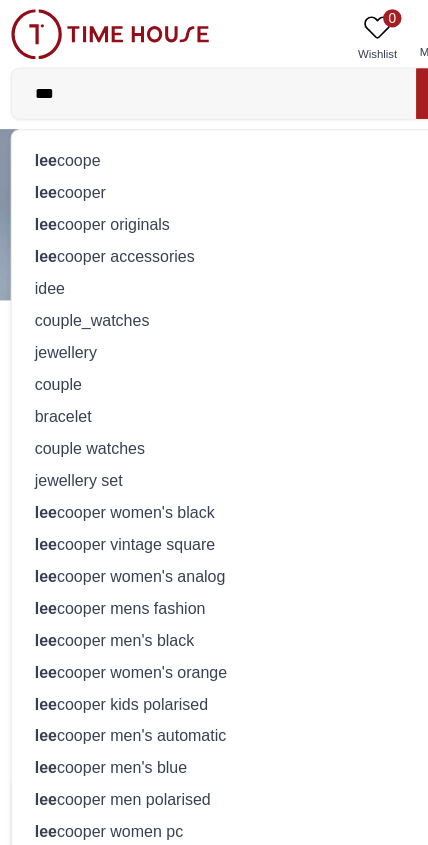 type on "***" 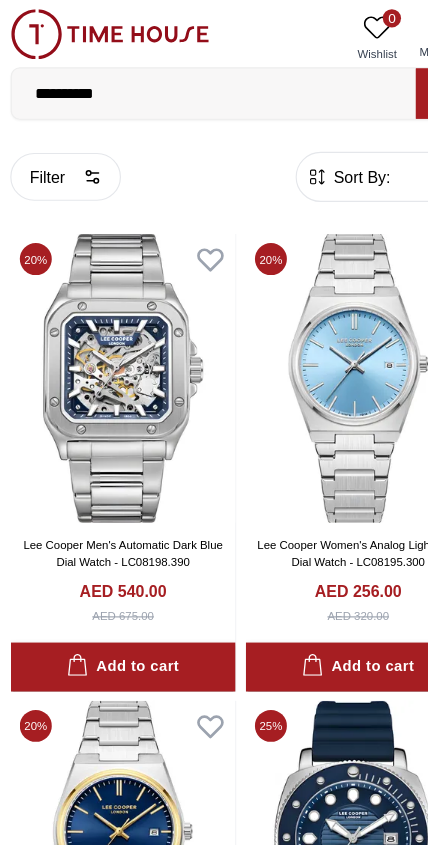 click 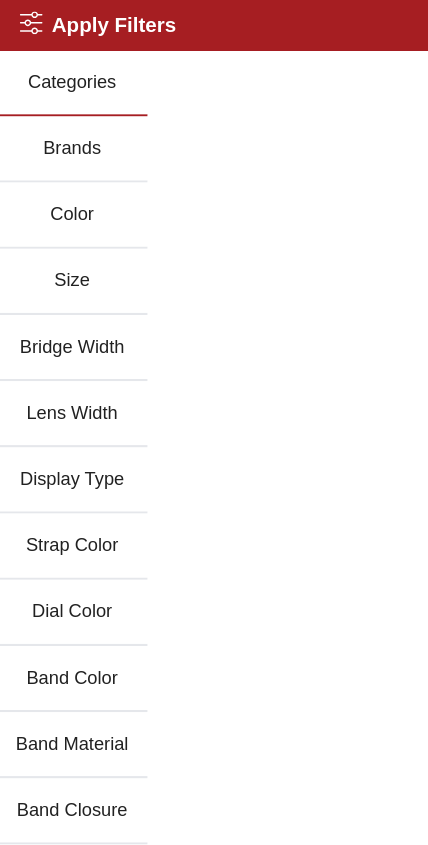 scroll, scrollTop: 0, scrollLeft: 0, axis: both 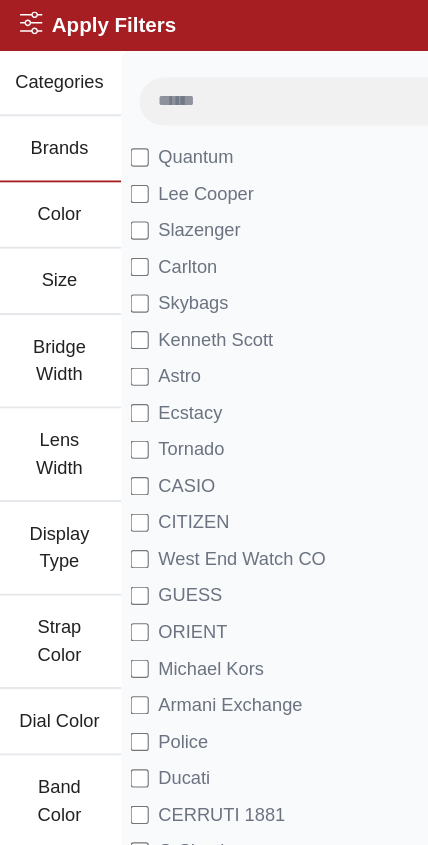 click on "Lee Cooper" at bounding box center [183, 170] 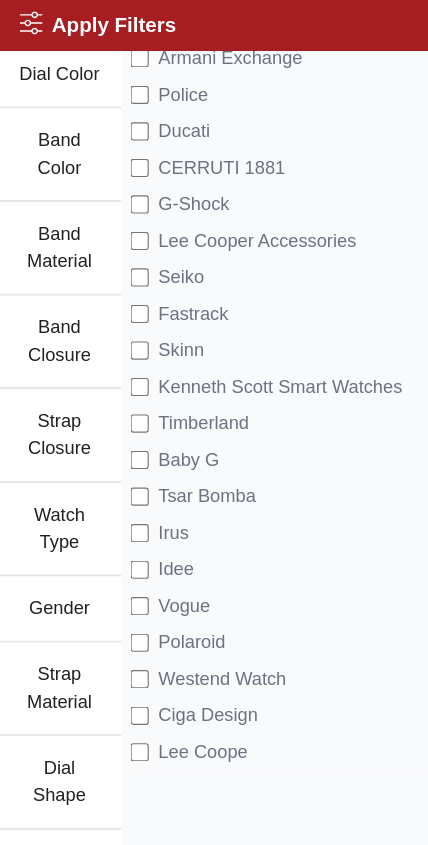 scroll, scrollTop: 567, scrollLeft: 0, axis: vertical 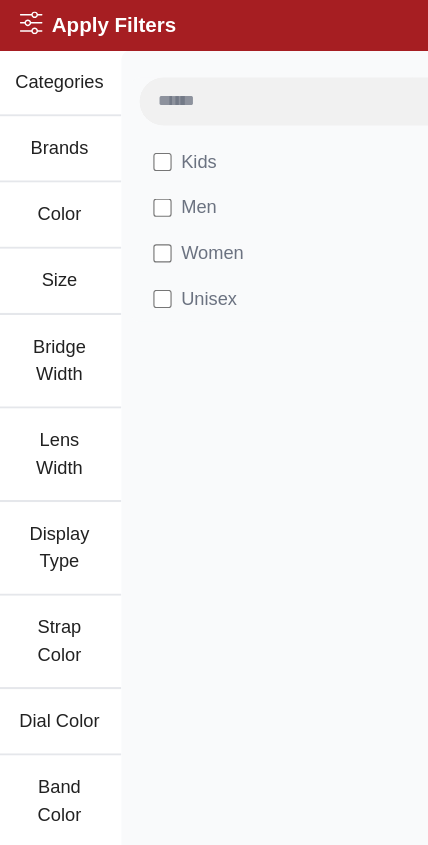 click on "Categories" at bounding box center (54, 73) 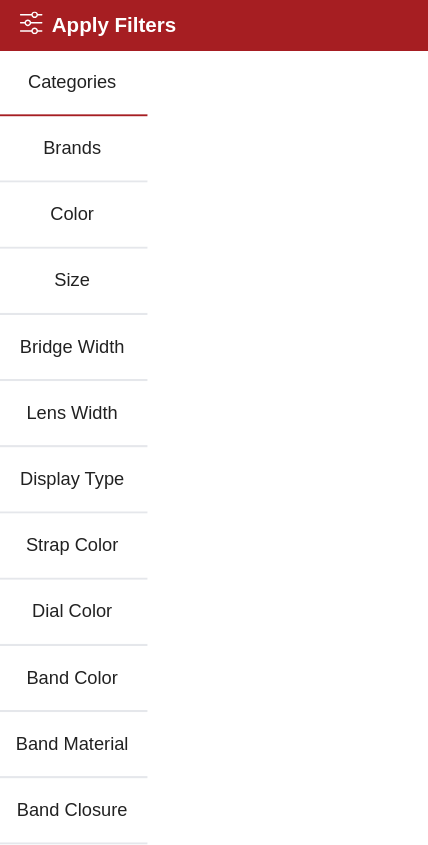 scroll, scrollTop: 0, scrollLeft: 0, axis: both 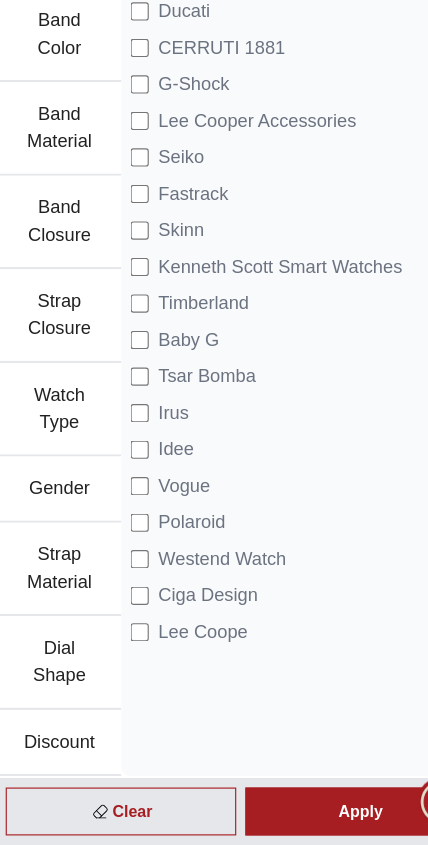 click on "Apply" at bounding box center [319, 816] 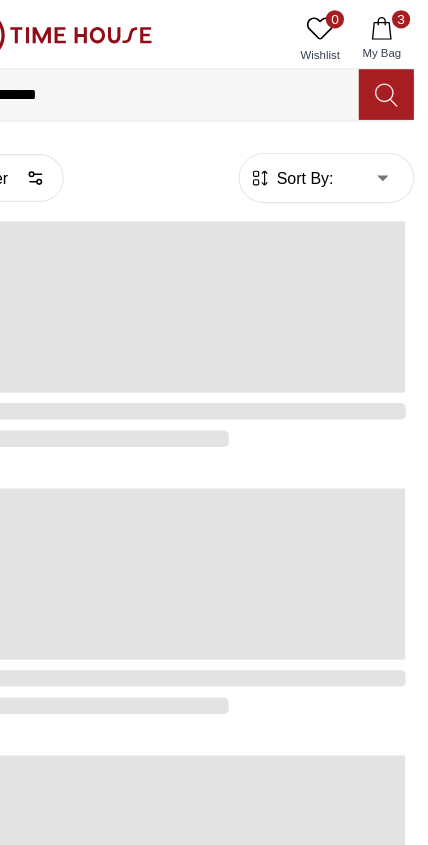 scroll, scrollTop: 0, scrollLeft: 0, axis: both 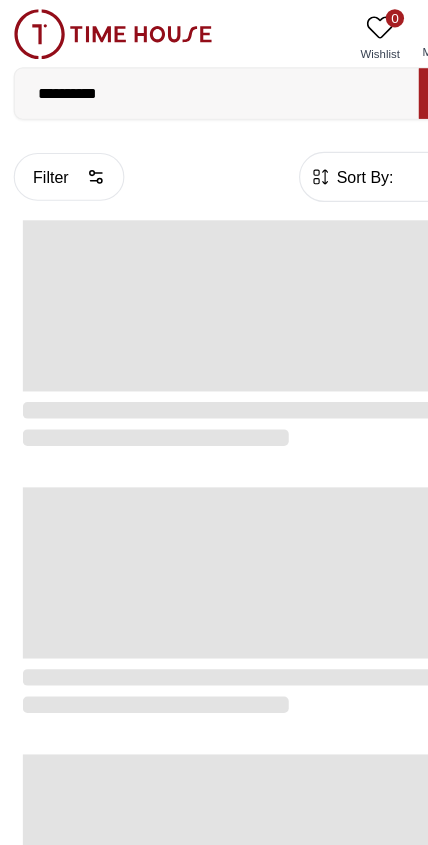 click at bounding box center [99, 30] 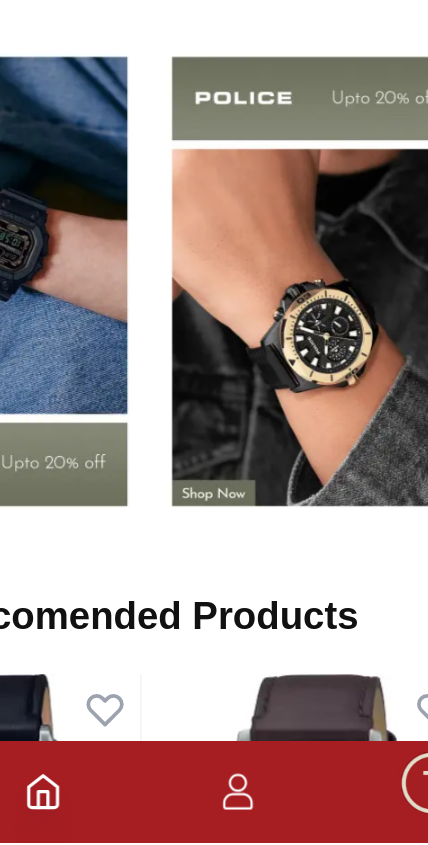 scroll, scrollTop: 1848, scrollLeft: 0, axis: vertical 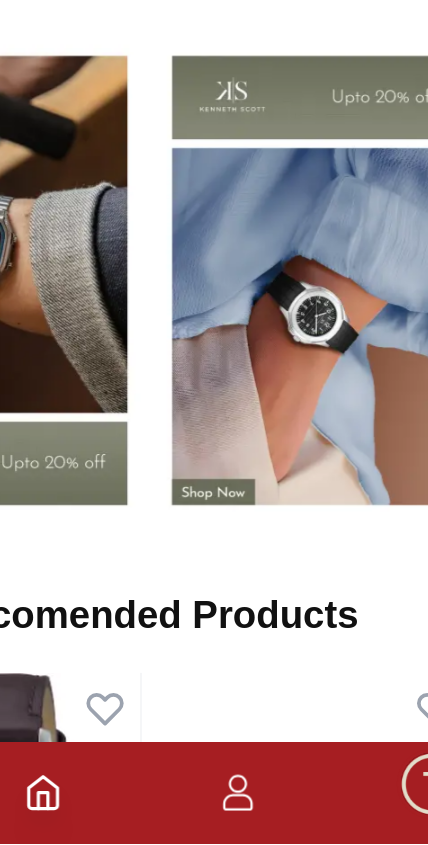 click at bounding box center (317, 492) 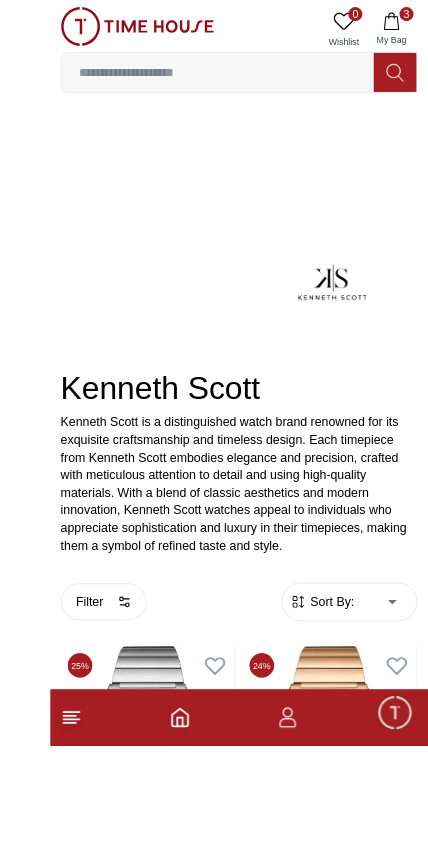 scroll, scrollTop: 184, scrollLeft: 0, axis: vertical 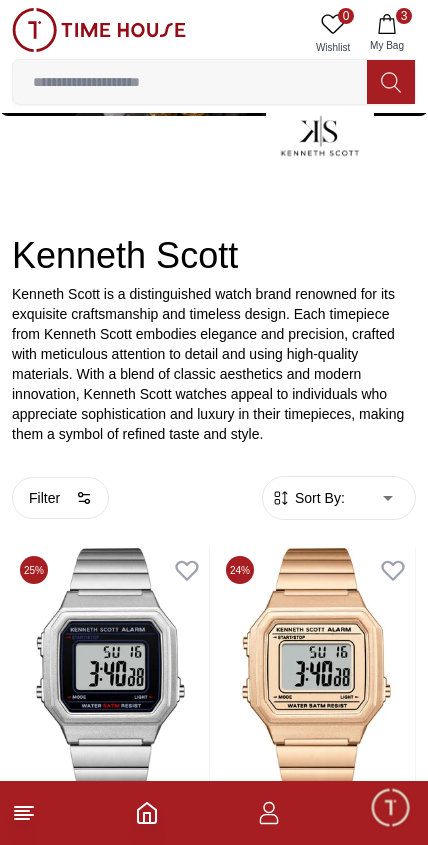 click on "100% Genuine products with International Warranty Shop From [COUNTRY] | العربية |     Currency    | 0 Wishlist 3 My Bag lee coope lee cooper lee cooper  originals lee cooper  accessories idee couple_watches jewellery couple bracelet couple watches jewellery set lee cooper  women's black lee cooper  vintage square lee cooper  women's analog lee cooper  mens fashion lee cooper  men's black lee cooper  women's orange lee cooper  kids polarised lee cooper  men's automatic lee cooper  men's blue lee cooper  men polarised lee cooper  women pc Trending Searches 1200 Police Casio Women 2100 Lee cooper Beverly hills Watch Seiko Beverly Top Brands Quantum Carlton Astro CITIZEN Help Our Stores My Account 0 Wishlist 3 My Bag Home Kenneth-Scott Kenneth Scott    Filter By Clear Color Black Green Blue Red Silver Rose Gold Grey White White / Rose Gold Silver / Silver Black / Black Black / Silver Gold White / Silver Black /Grey Pink Black  / Rose Gold Navy Blue Blue / Silver Champagne White / Gold White / Gold  1" at bounding box center (214, 2324) 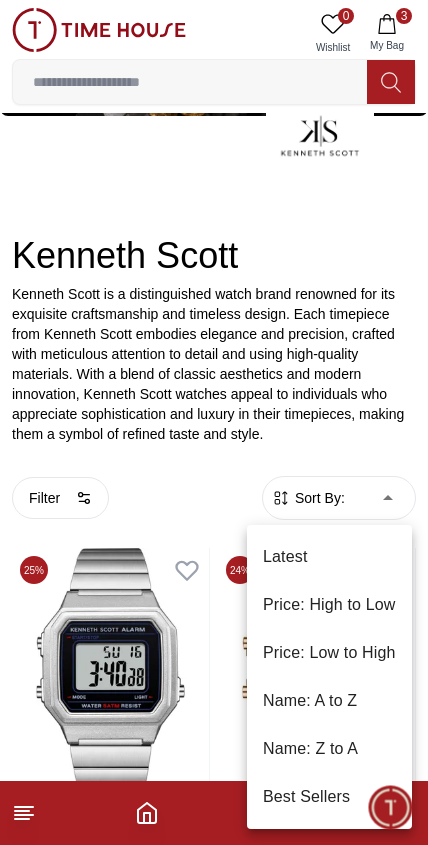 click on "Price: High to Low" at bounding box center (329, 605) 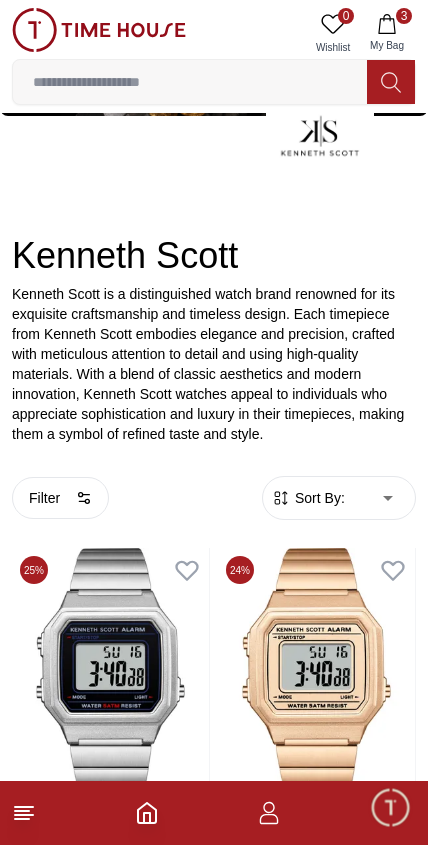 type on "*" 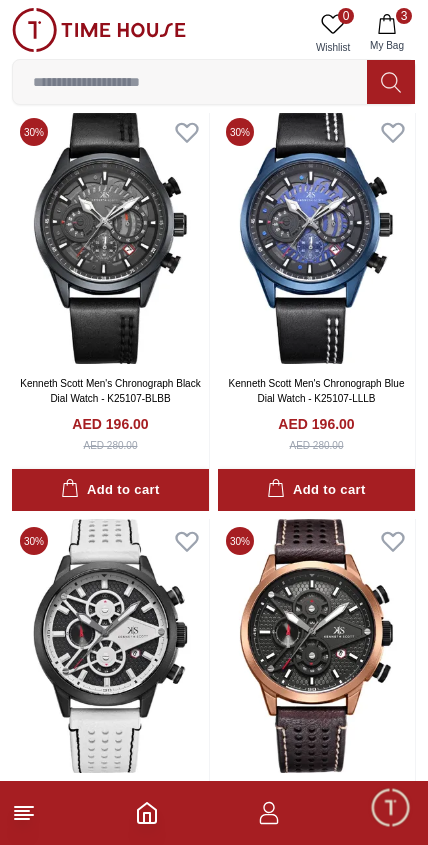 scroll, scrollTop: 2261, scrollLeft: 0, axis: vertical 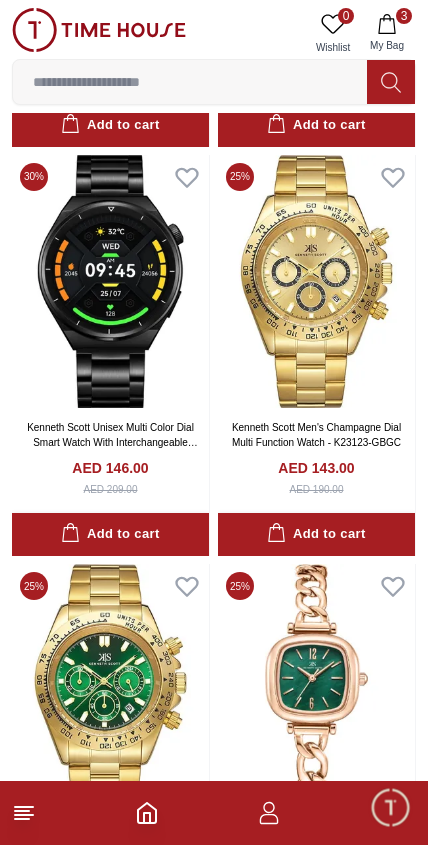 click 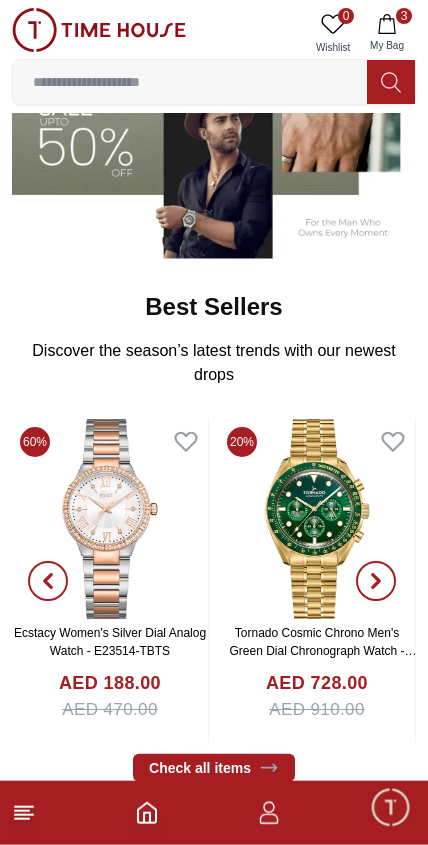 scroll, scrollTop: 609, scrollLeft: 0, axis: vertical 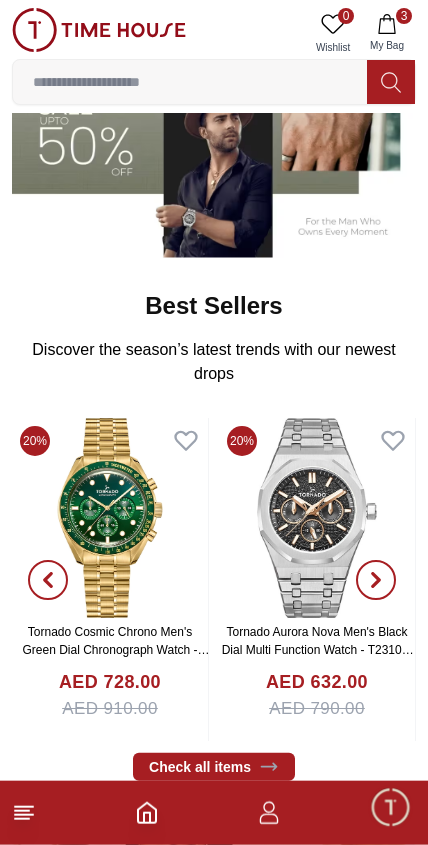 click at bounding box center [214, 117] 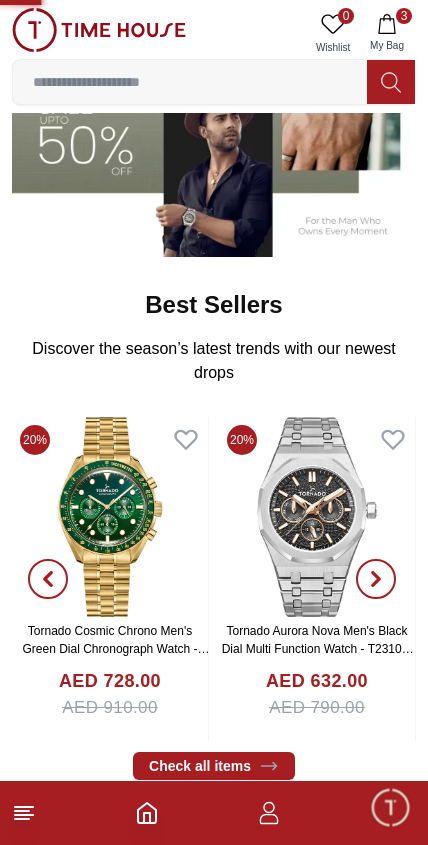 scroll, scrollTop: 0, scrollLeft: 0, axis: both 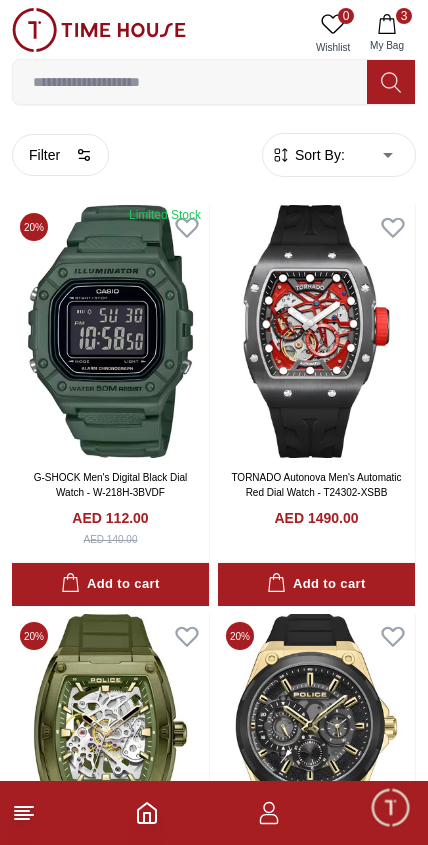 click on "100% Genuine products with International Warranty Shop From [COUNTRY] | العربية |     Currency    | 0 Wishlist 3 My Bag lee coope lee cooper lee cooper  originals lee cooper  accessories idee couple_watches jewellery couple bracelet couple watches jewellery set lee cooper  women's black lee cooper  vintage square lee cooper  women's analog lee cooper  mens fashion lee cooper  men's black lee cooper  women's orange lee cooper  kids polarised lee cooper  men's automatic lee cooper  men's blue lee cooper  men polarised lee cooper  women pc Trending Searches 1200 Police Casio Women 2100 Lee cooper Beverly hills Watch Seiko Beverly Top Brands Quantum Carlton Astro CITIZEN Help Our Stores My Account 0 Wishlist 3 My Bag Home    Filter By Clear Brands Quantum Lee Cooper Slazenger Kenneth Scott Astro Tornado CASIO CITIZEN GUESS ORIENT Police Ducati CERRUTI 1881 G-Shock Tsar Bomba Ciga Design Color Black Green Blue Red Dark Blue Silver Silver / Black Orange Rose Gold Grey White White / Rose Gold Gold Brown" at bounding box center [214, 2245] 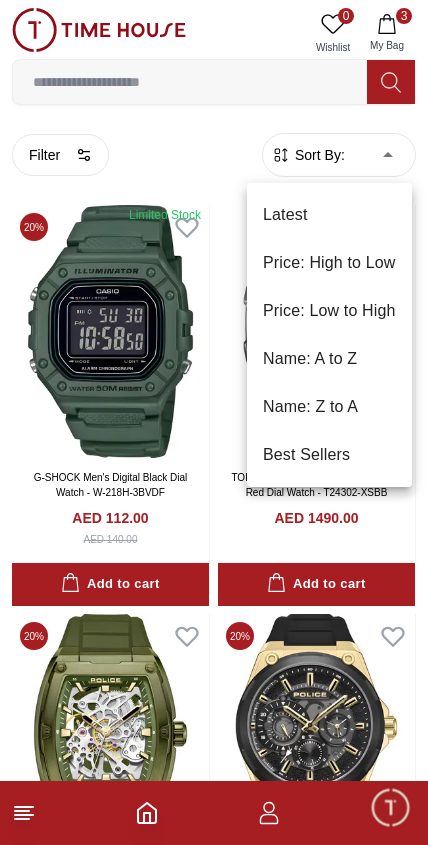 click on "Price: High to Low" at bounding box center (329, 263) 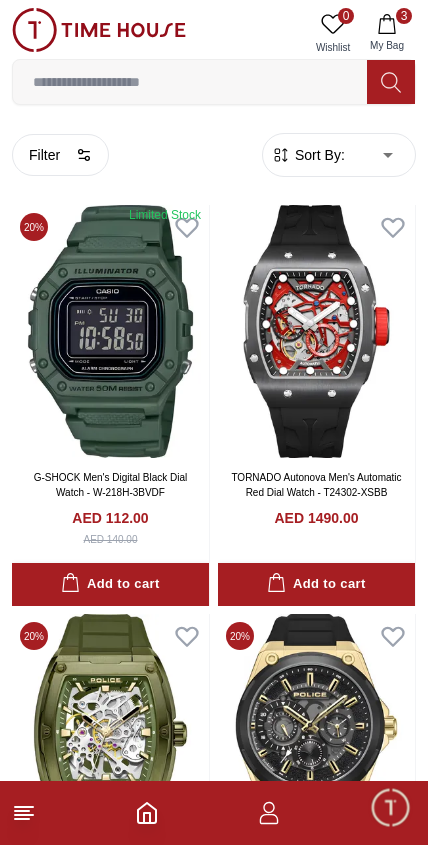 type on "*" 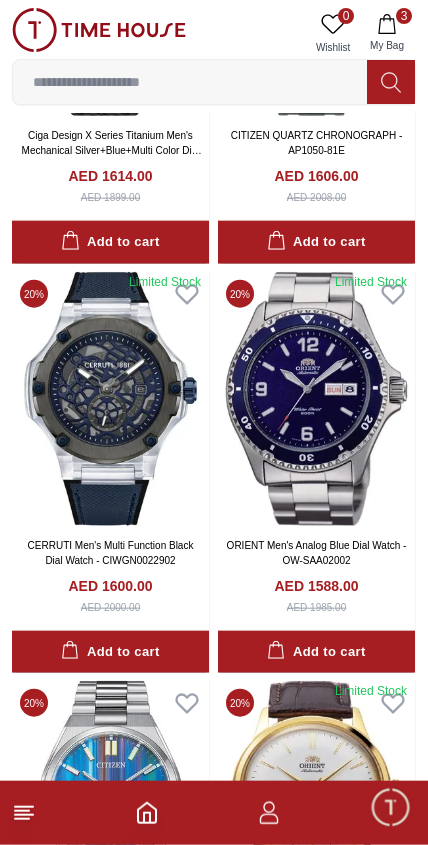 scroll, scrollTop: 11826, scrollLeft: 0, axis: vertical 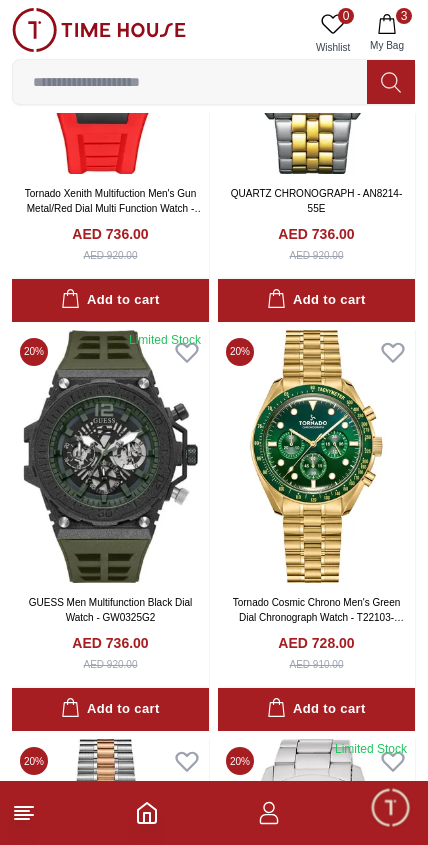 click on "Add to cart" at bounding box center (110, 709) 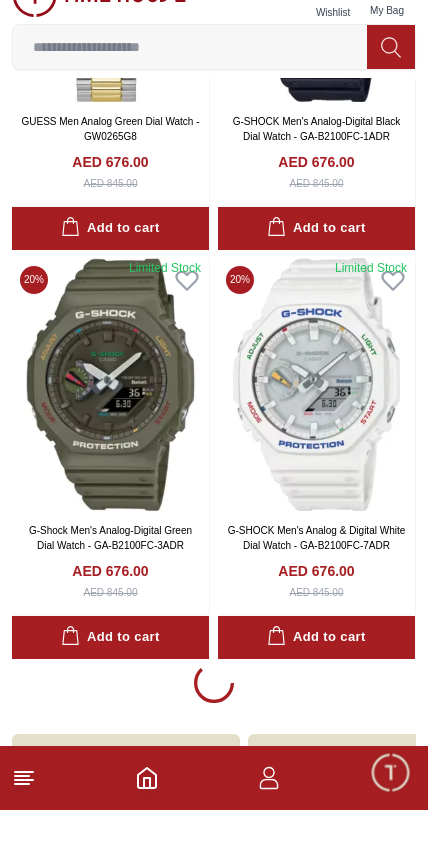 scroll, scrollTop: 64618, scrollLeft: 0, axis: vertical 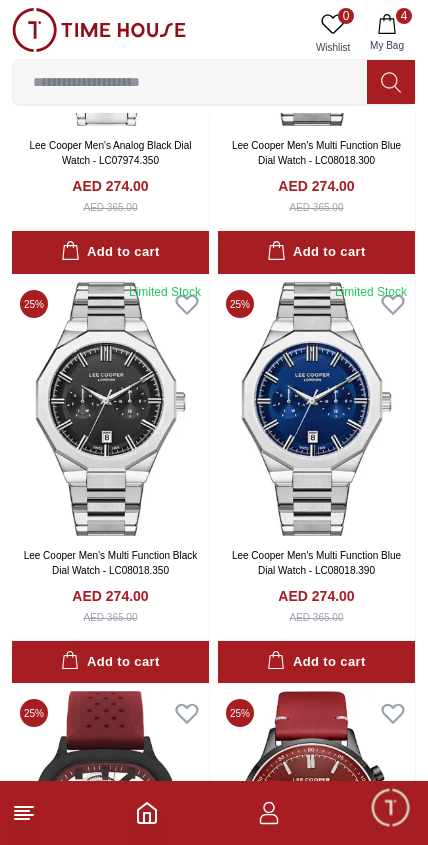 click 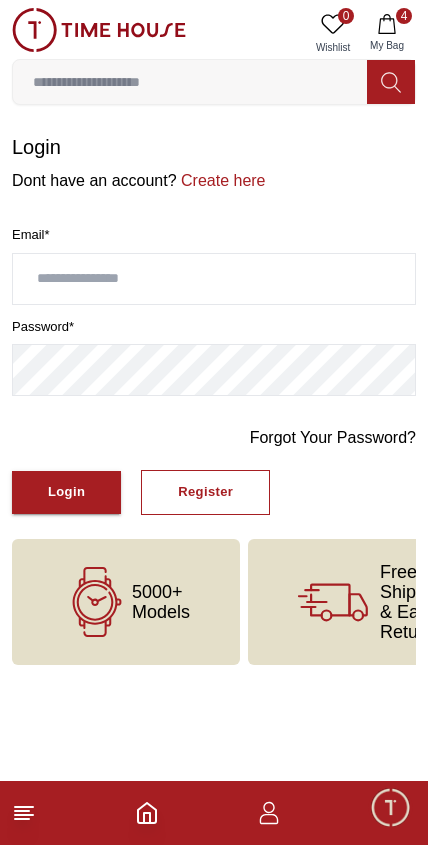 scroll, scrollTop: 0, scrollLeft: 0, axis: both 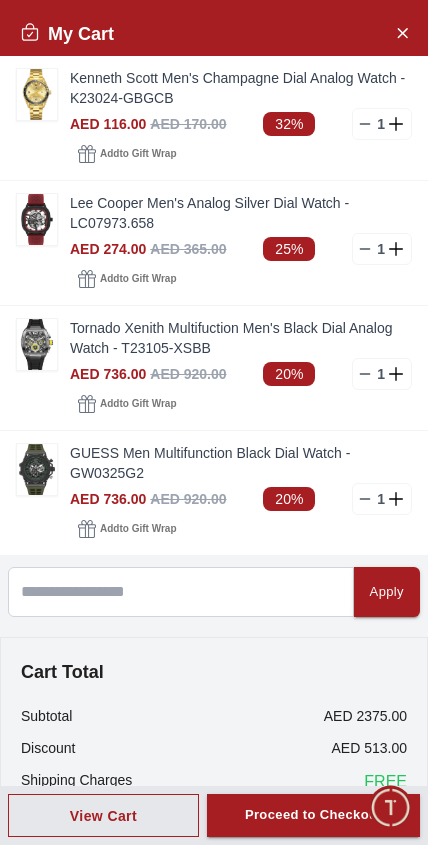 click 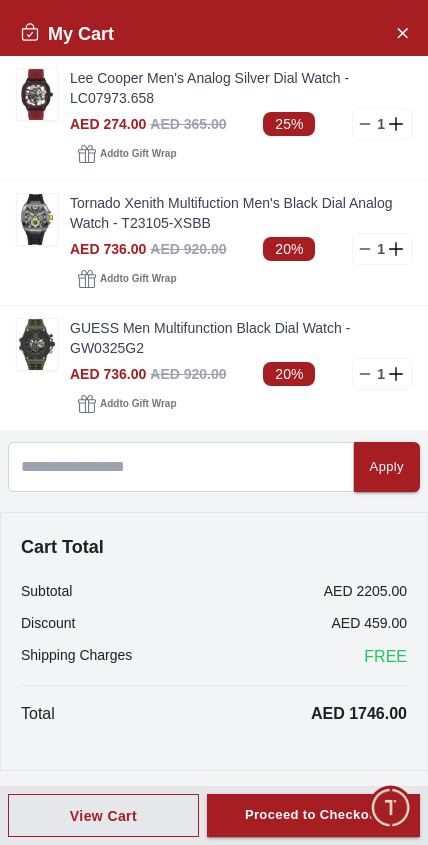 click at bounding box center (37, 219) 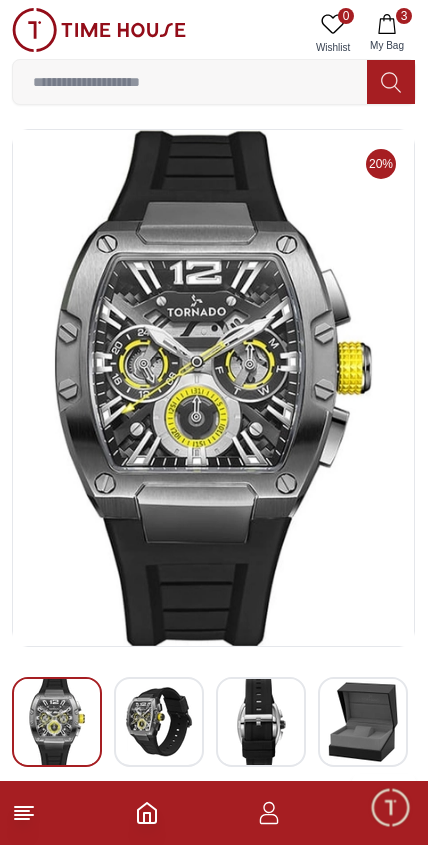 click 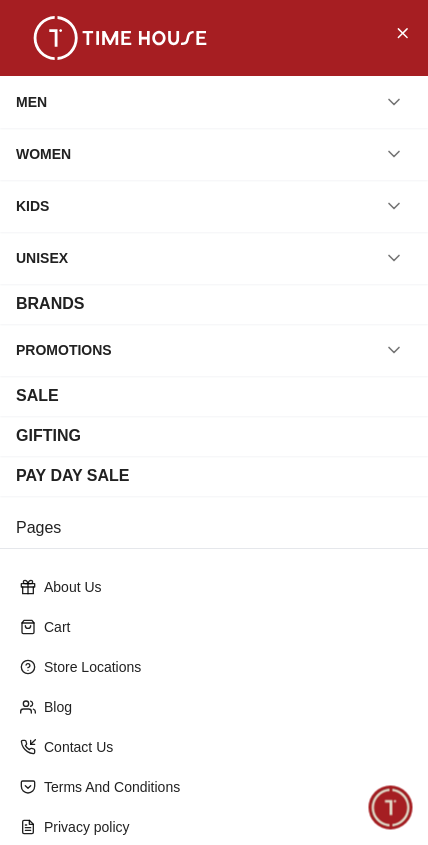 scroll, scrollTop: 0, scrollLeft: 0, axis: both 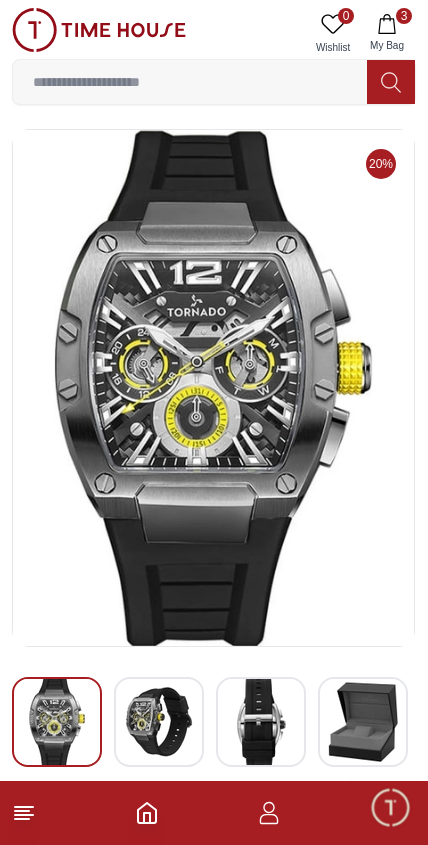 click on "100% Genuine products with International Warranty Shop From [COUNTRY] | العربية |     Currency    | 0 Wishlist 3 My Bag lee coope lee cooper lee cooper  originals lee cooper  accessories idee couple_watches jewellery couple bracelet couple watches jewellery set lee cooper  women's black lee cooper  vintage square lee cooper  women's analog lee cooper  mens fashion lee cooper  men's black lee cooper  women's orange lee cooper  kids polarised lee cooper  men's automatic lee cooper  men's blue lee cooper  men polarised lee cooper  women pc Trending Searches 1200 Police Casio Women 2100 Lee cooper Beverly hills Watch Seiko Beverly Top Brands Quantum Carlton Astro CITIZEN Help Our Stores My Account 0 Wishlist 3 My Bag Home Tornado Tornado Xenith Multifuction Men's Blue Dial Multi Function Watch - T23105-BSNNK 20% Tornado Xenith Multifuction Men's Black Dial Analog Watch - T23105-XSBB SKU :   T23105-XSBB ( In stock ) AED 736.00 AED 920.00 Black / Blue Silver / Black Black / Gun Metal Gun Metal / Green" at bounding box center (214, 1483) 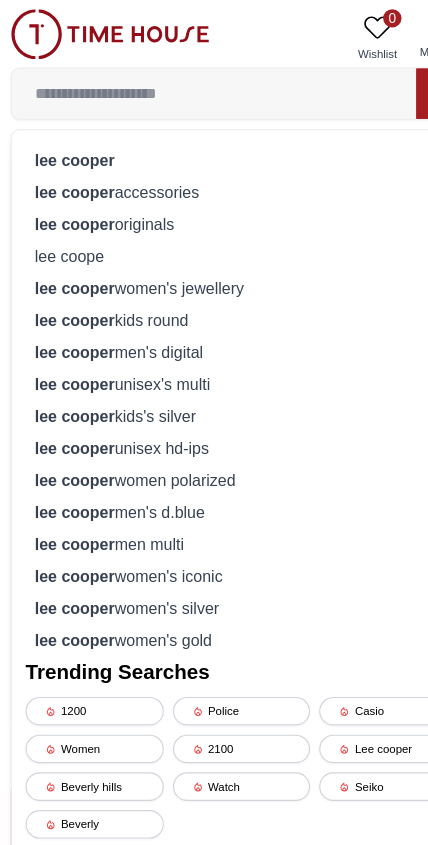 click at bounding box center [99, 30] 